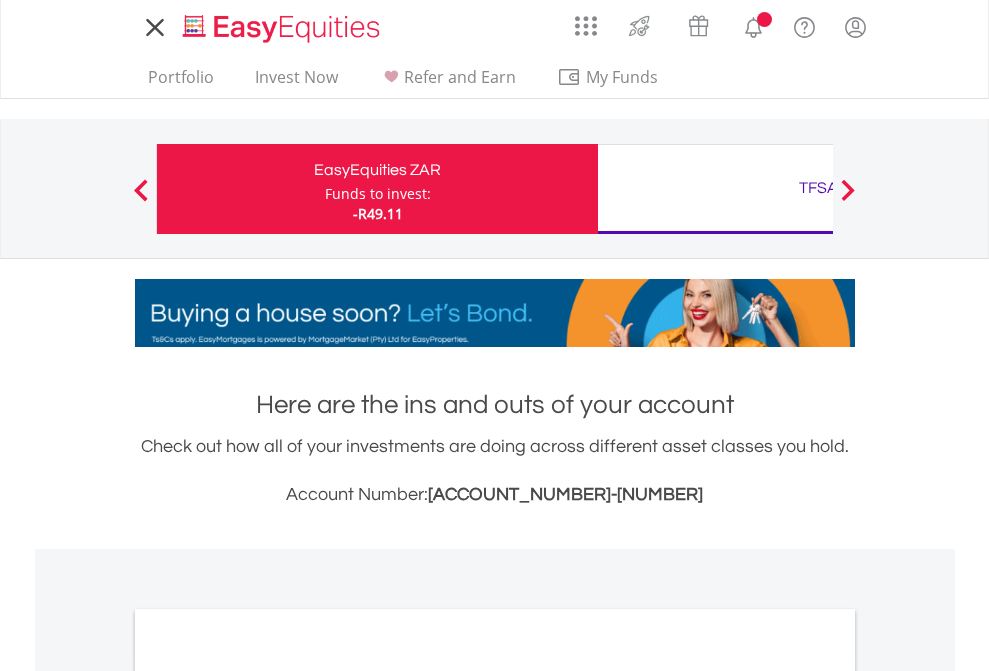 scroll, scrollTop: 0, scrollLeft: 0, axis: both 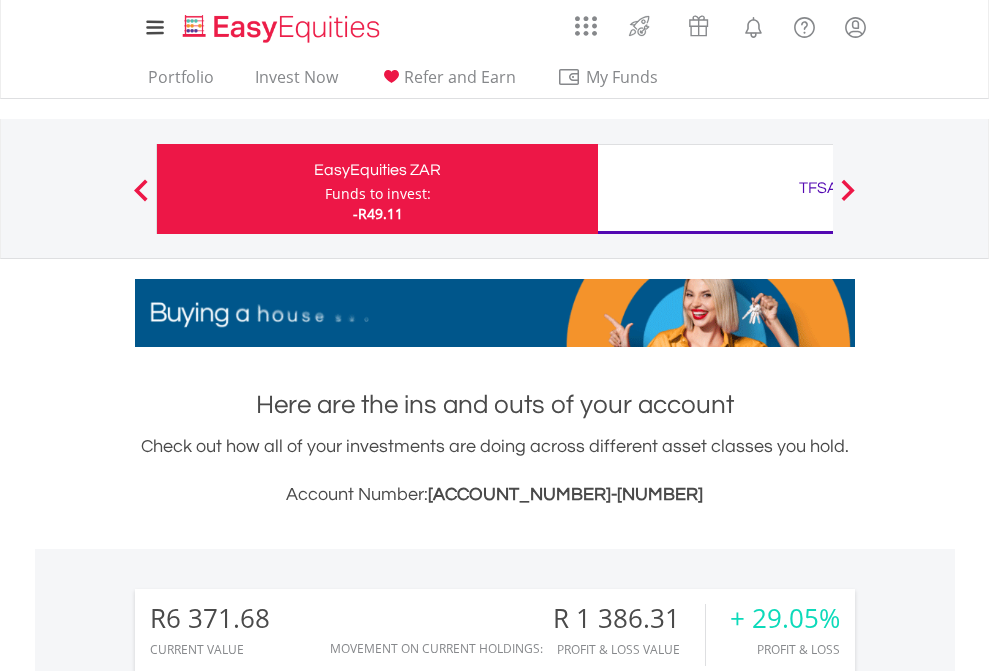 click on "Funds to invest:" at bounding box center [378, 194] 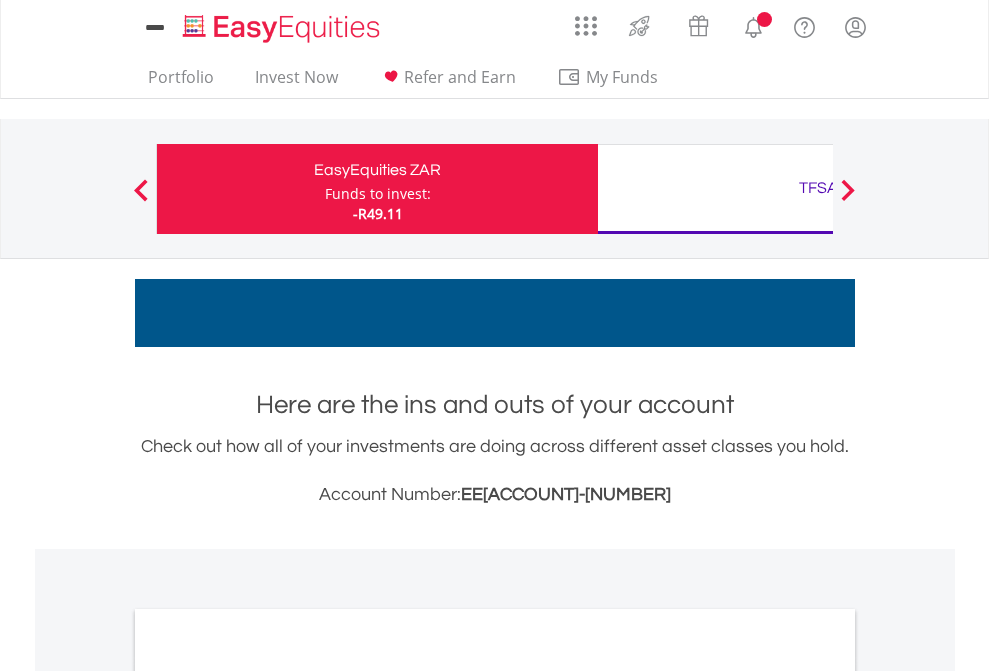 scroll, scrollTop: 0, scrollLeft: 0, axis: both 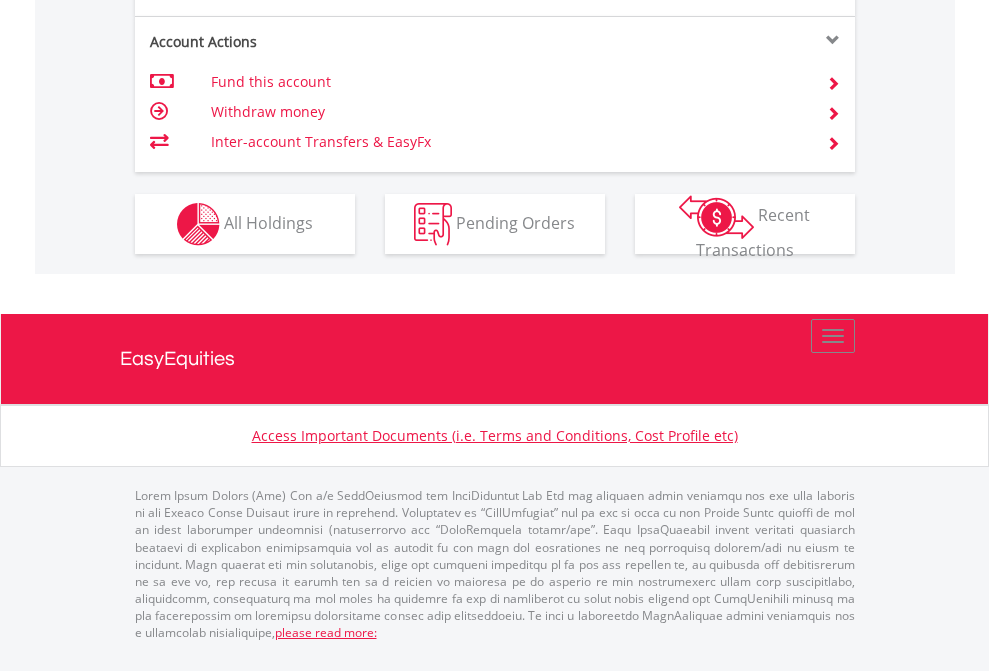 click on "Investment types" at bounding box center (706, -337) 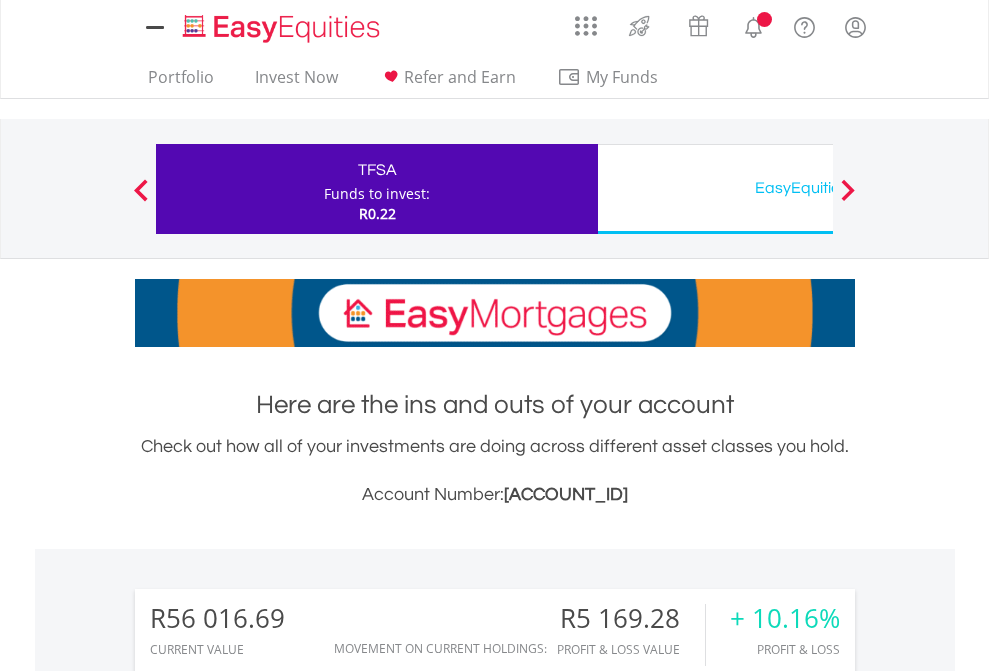 scroll, scrollTop: 0, scrollLeft: 0, axis: both 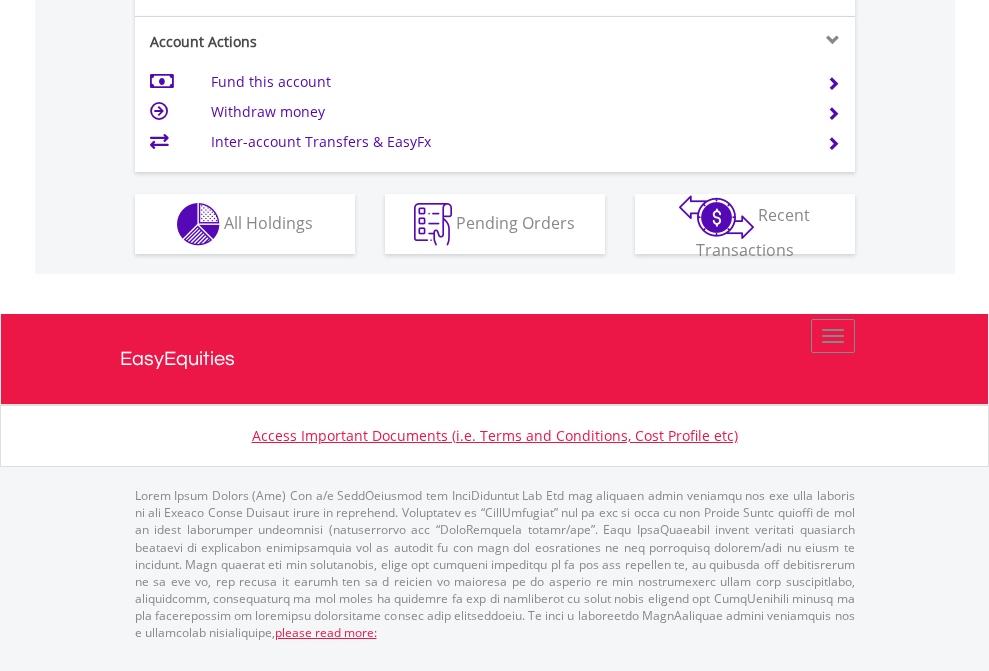 click on "Investment types" at bounding box center [706, -337] 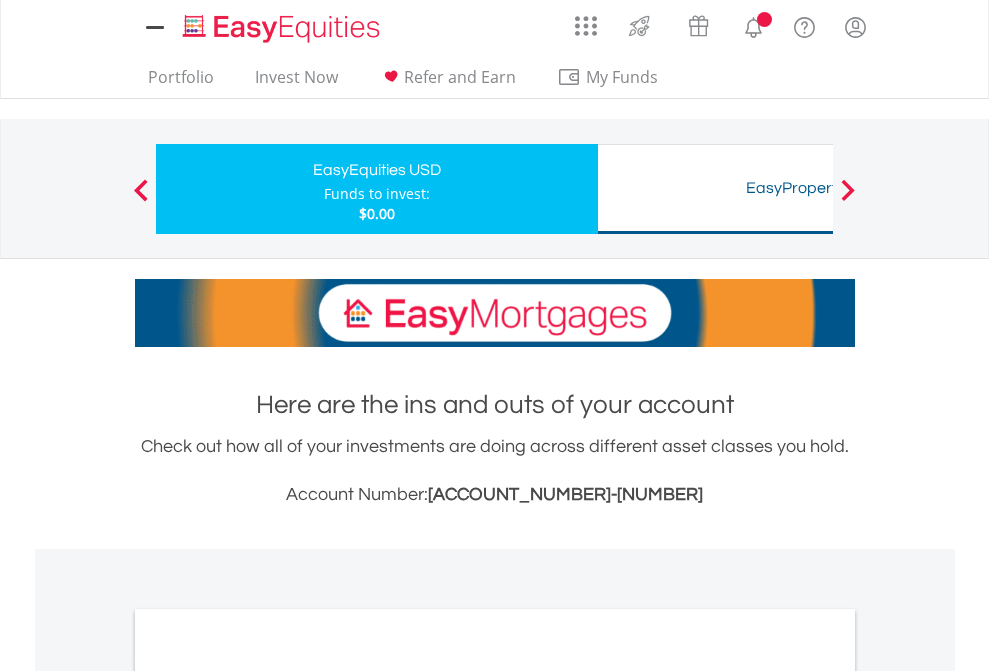scroll, scrollTop: 0, scrollLeft: 0, axis: both 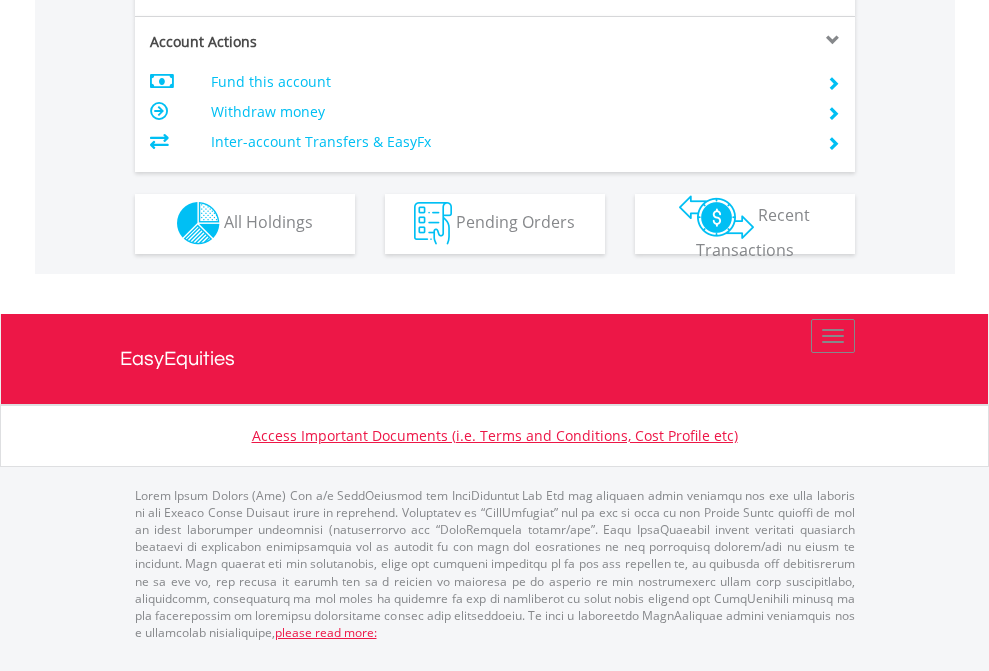 click on "Investment types" at bounding box center (706, -353) 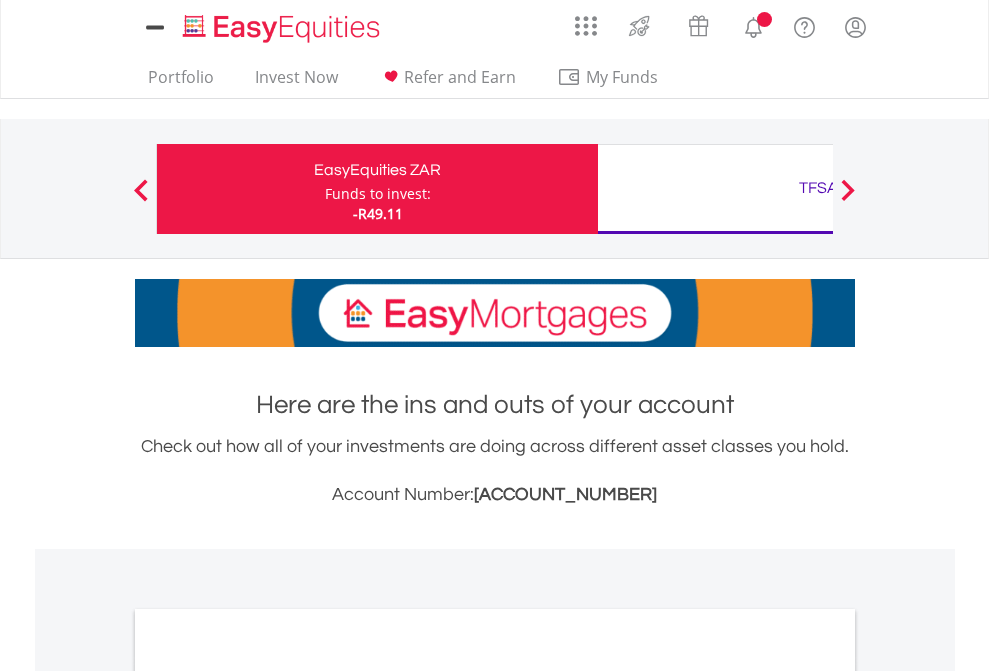scroll, scrollTop: 1202, scrollLeft: 0, axis: vertical 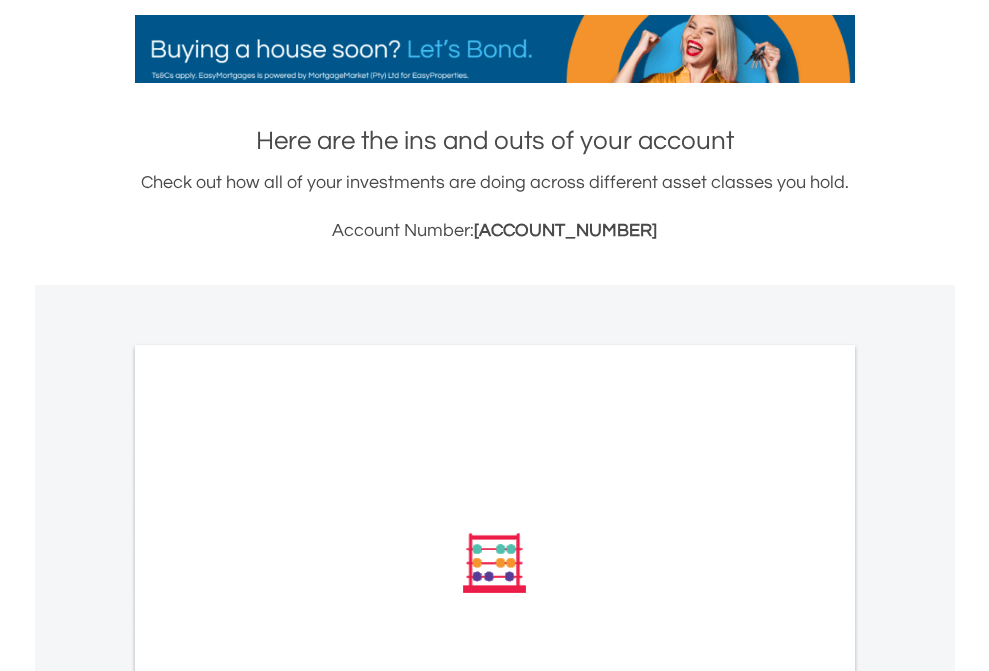 click on "All Holdings" at bounding box center [268, 832] 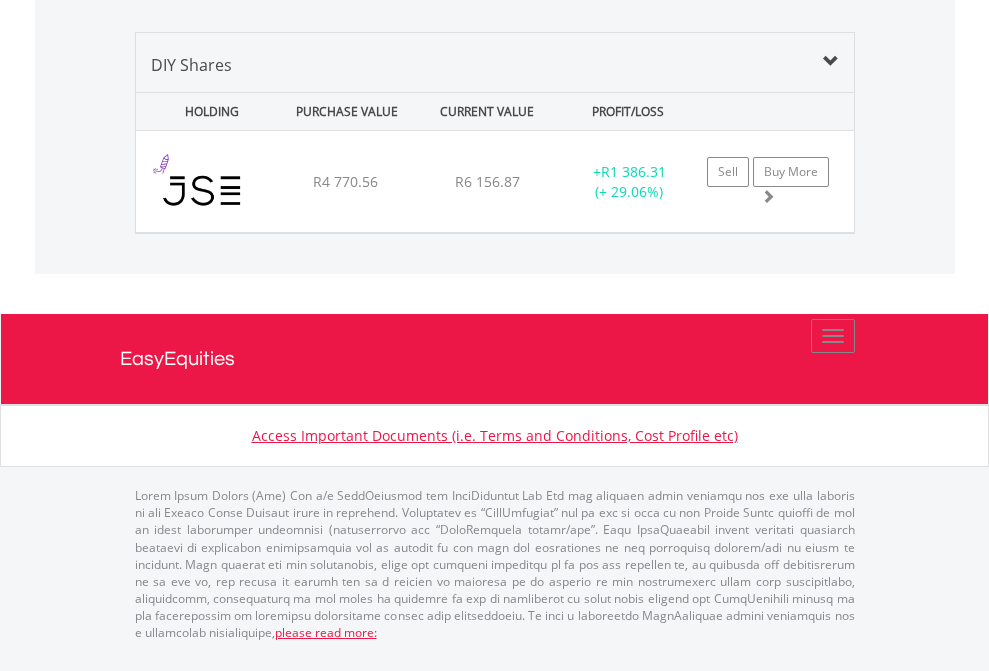 scroll, scrollTop: 1933, scrollLeft: 0, axis: vertical 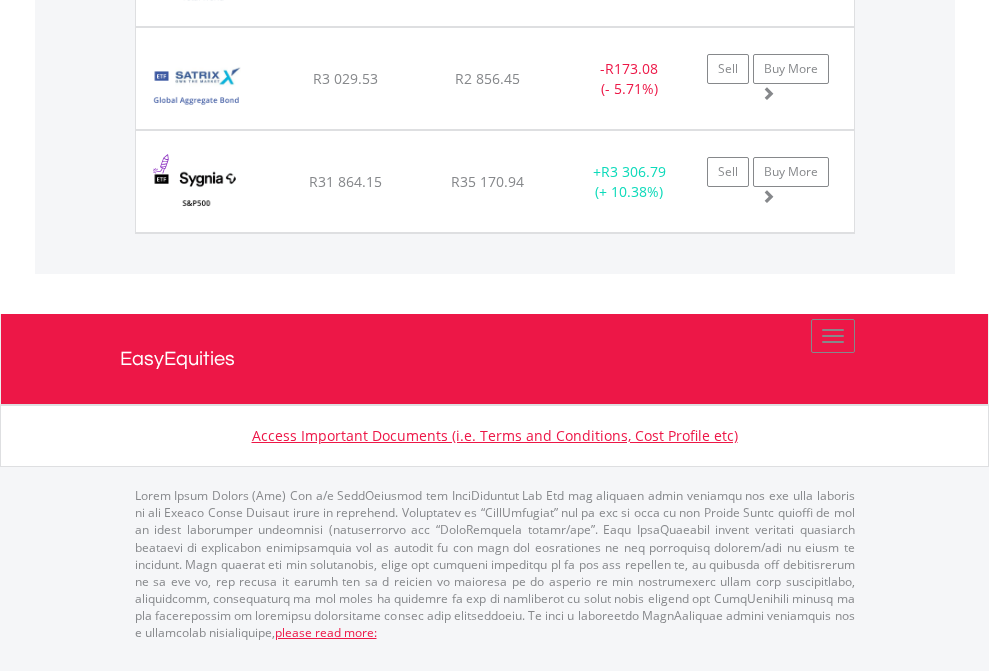 click on "EasyEquities USD" at bounding box center [818, -1174] 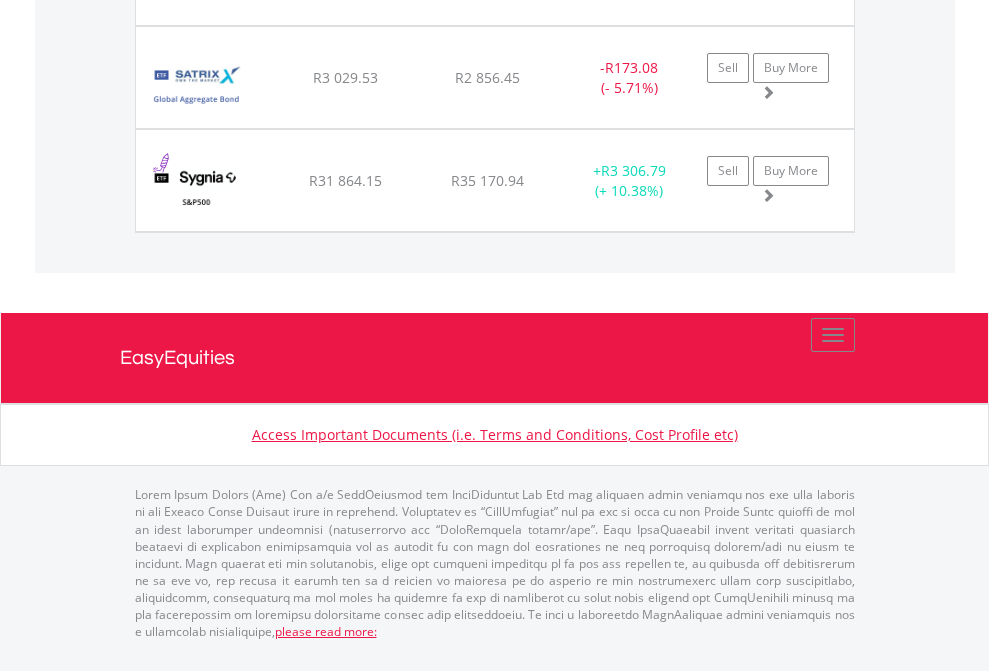 scroll, scrollTop: 144, scrollLeft: 0, axis: vertical 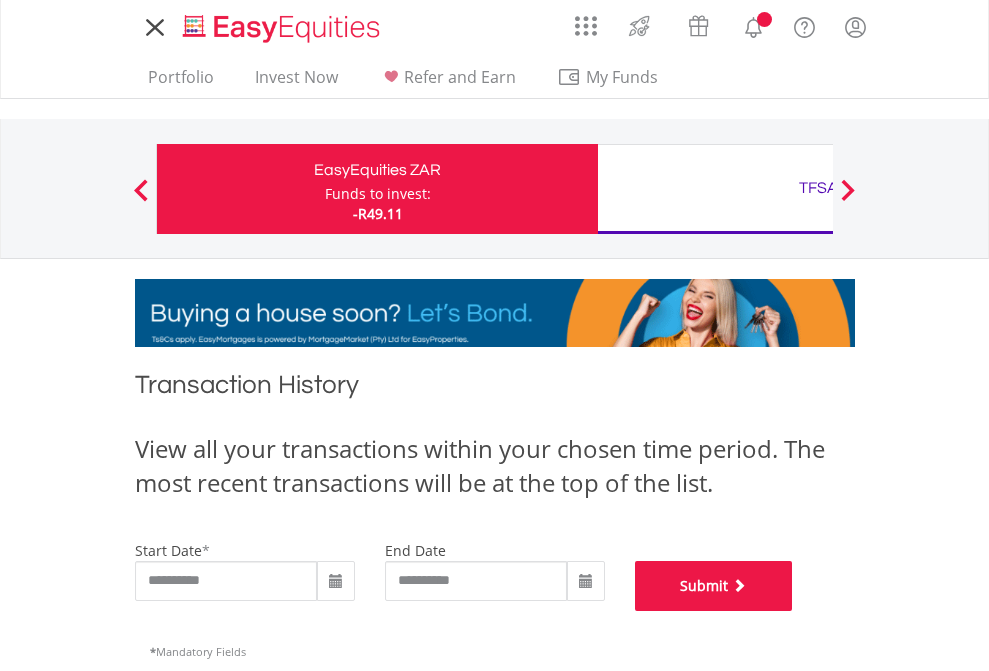 click on "Submit" at bounding box center (714, 586) 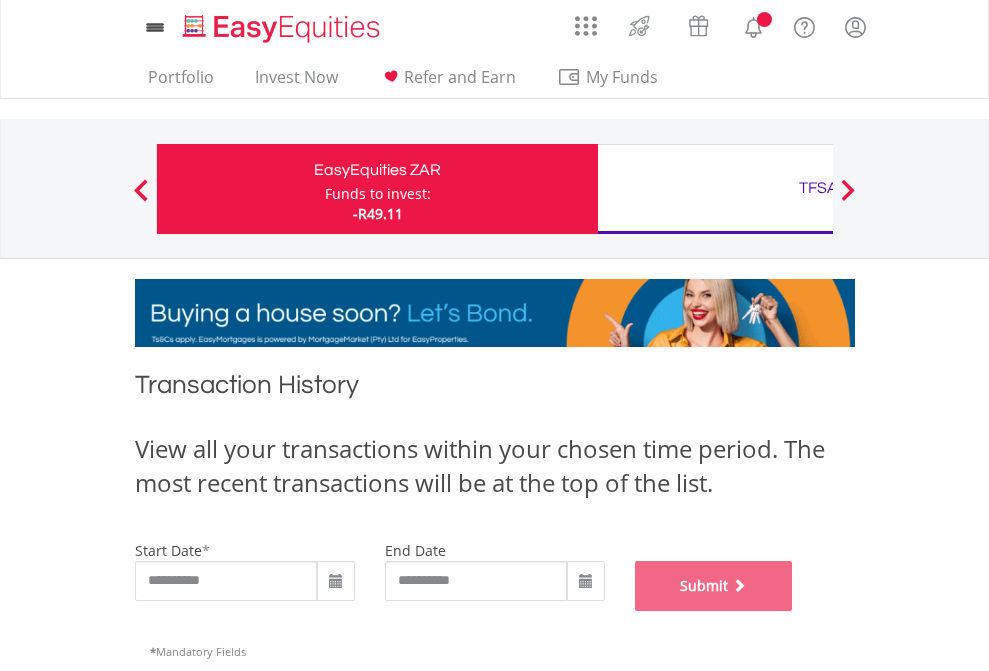 scroll, scrollTop: 811, scrollLeft: 0, axis: vertical 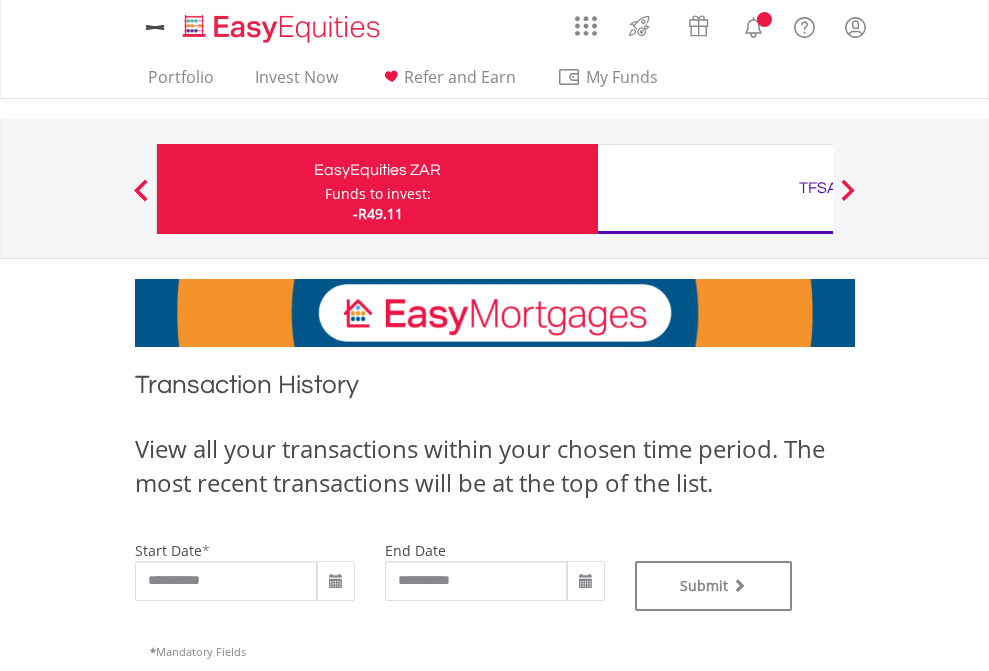 click on "TFSA" at bounding box center [818, 188] 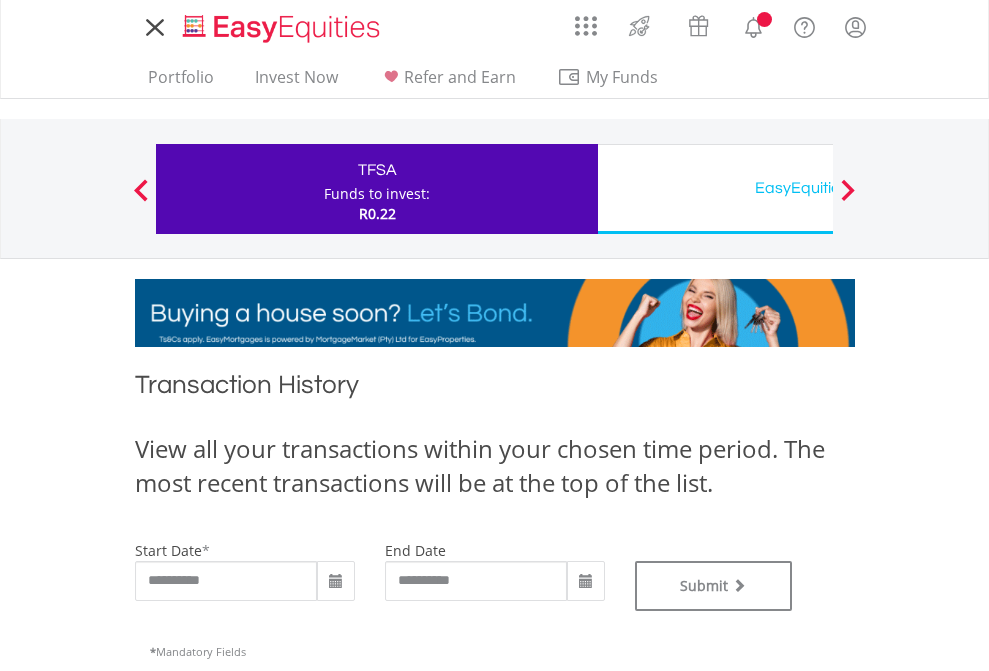 scroll, scrollTop: 0, scrollLeft: 0, axis: both 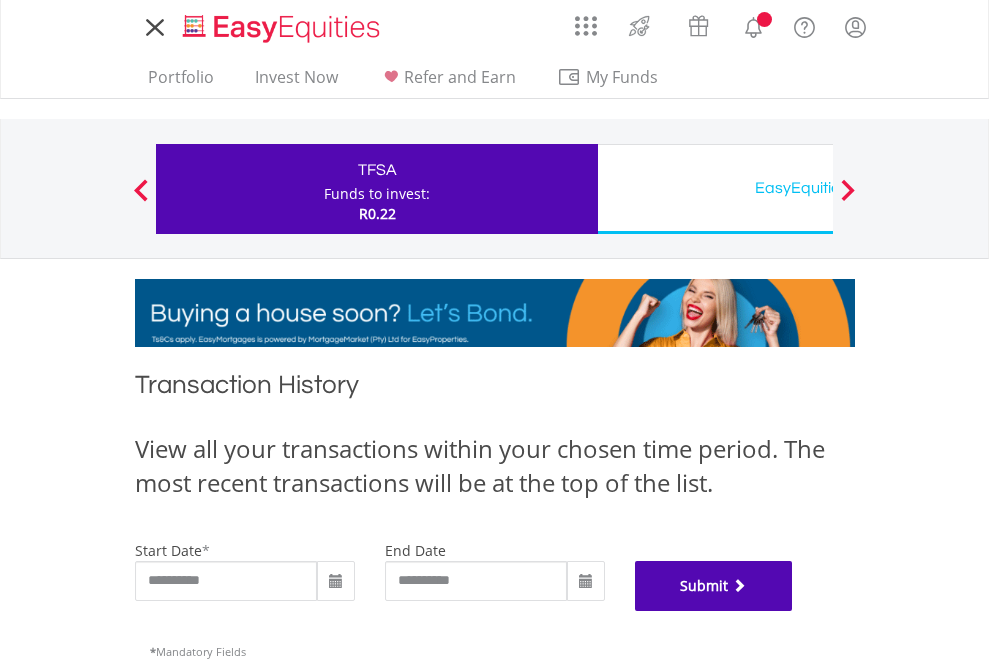 click on "Submit" at bounding box center [714, 586] 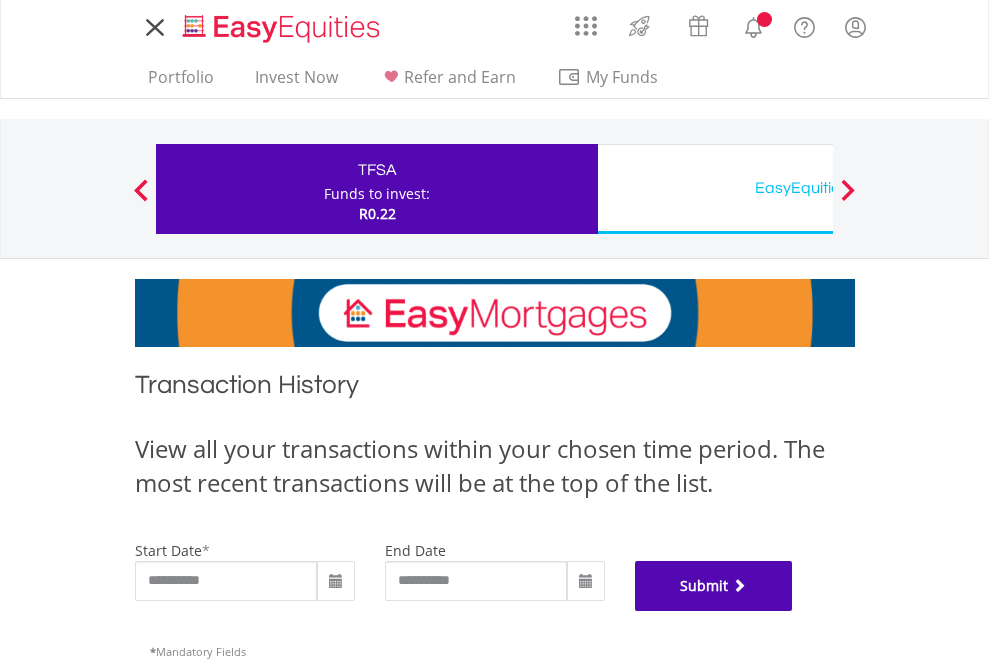 scroll, scrollTop: 811, scrollLeft: 0, axis: vertical 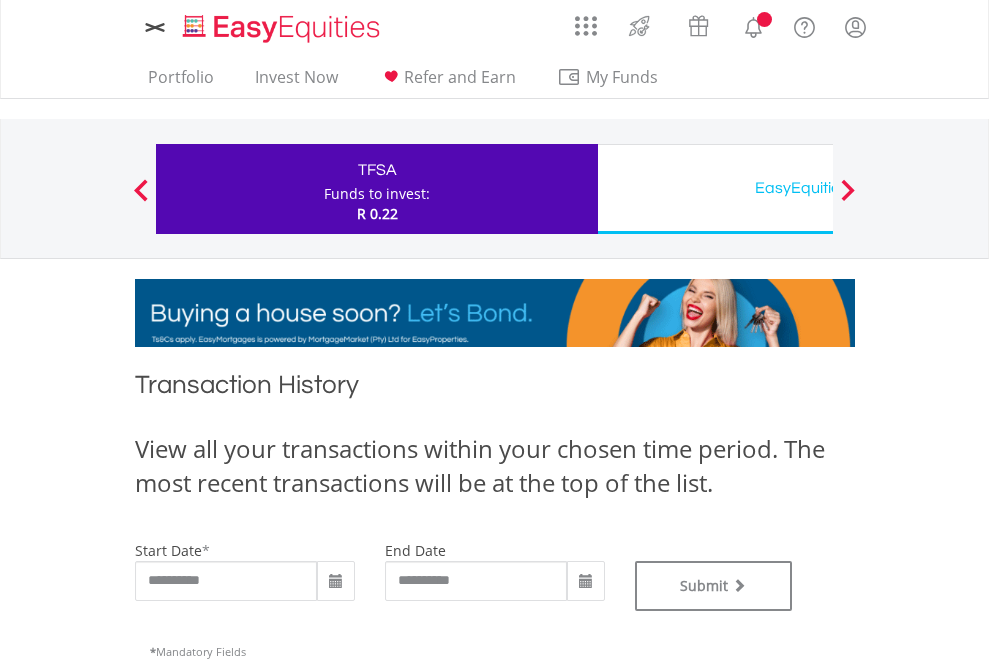 click on "EasyEquities USD" at bounding box center [818, 188] 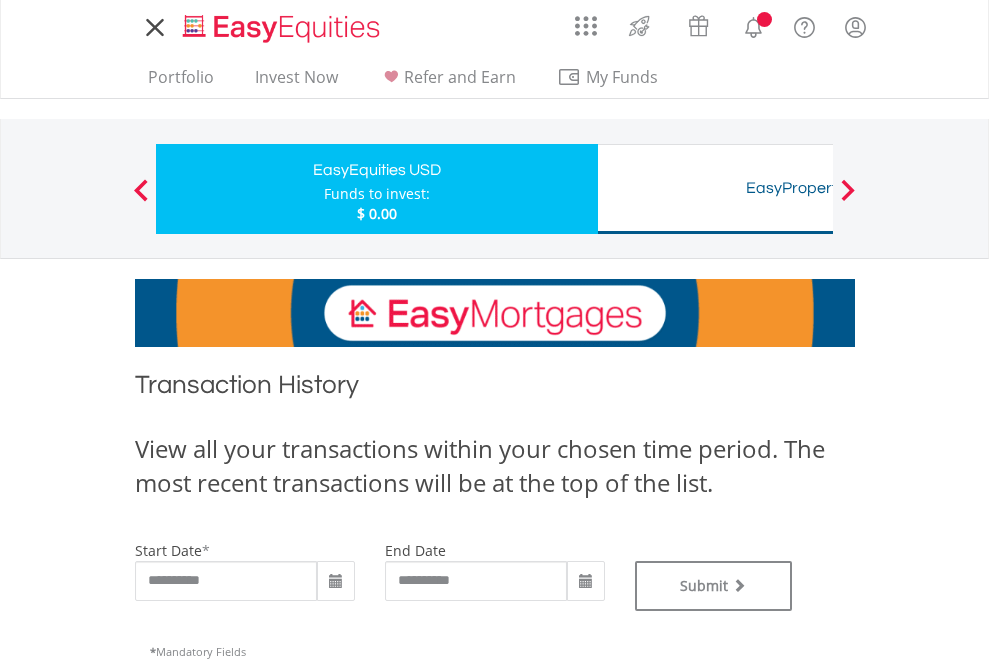 scroll, scrollTop: 0, scrollLeft: 0, axis: both 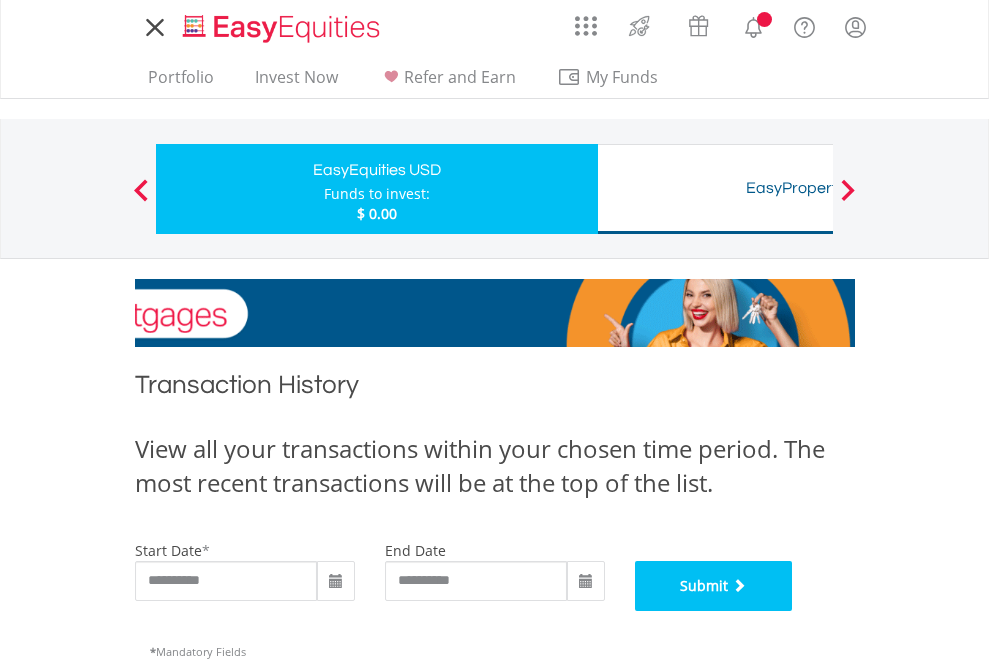 click on "Submit" at bounding box center (714, 586) 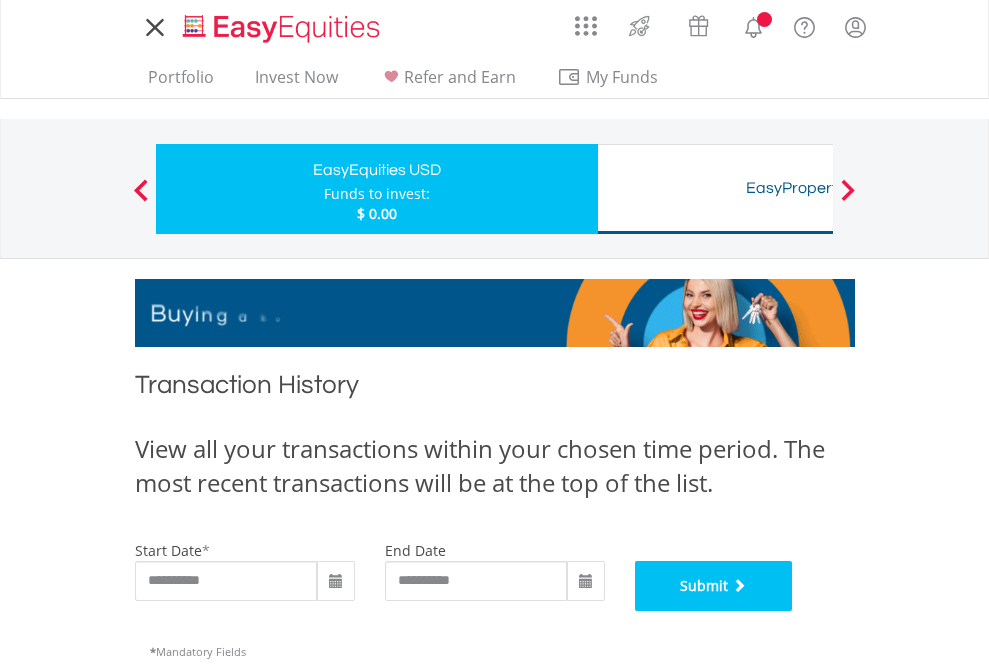 scroll, scrollTop: 811, scrollLeft: 0, axis: vertical 